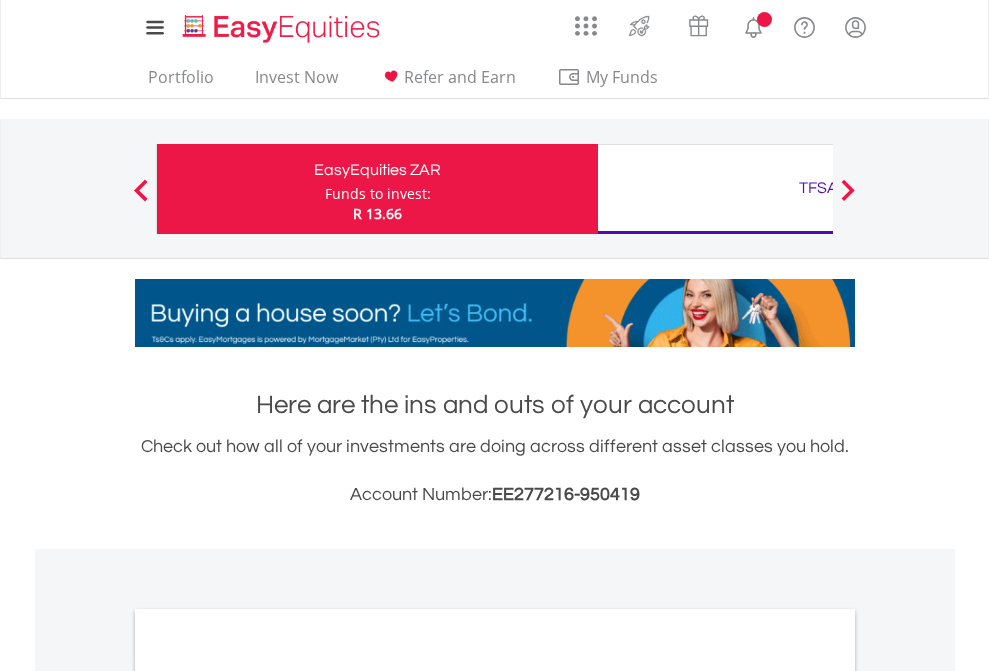 scroll, scrollTop: 0, scrollLeft: 0, axis: both 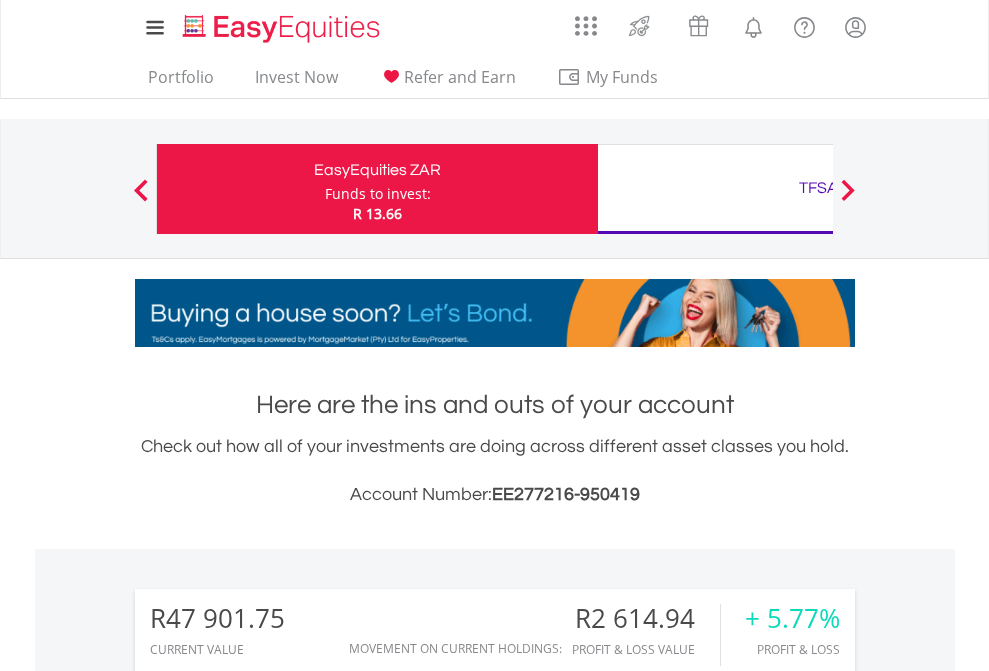 click on "Funds to invest:" at bounding box center [378, 194] 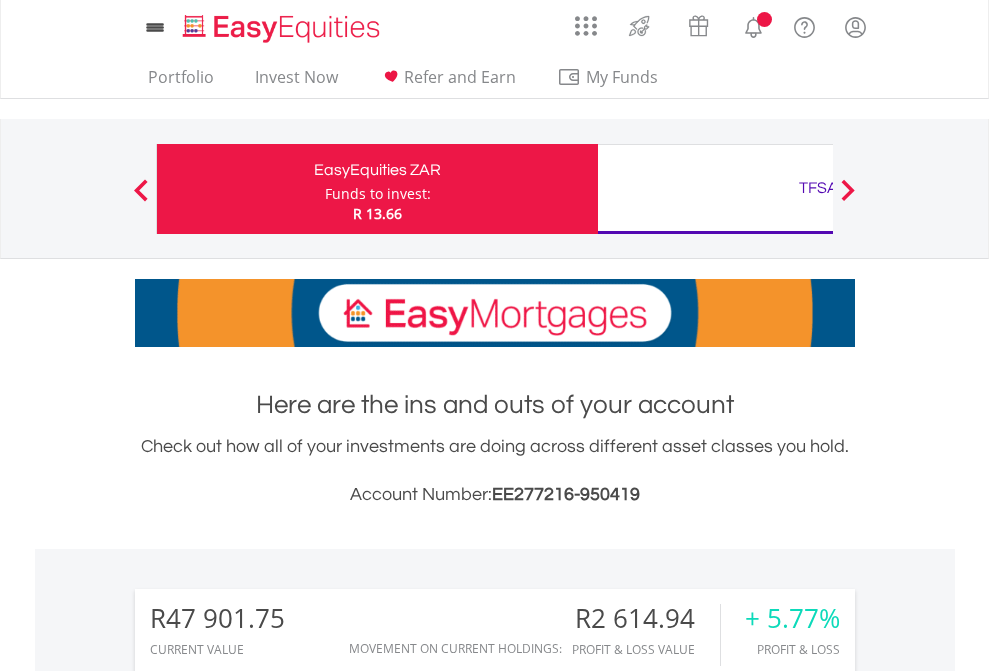 scroll, scrollTop: 0, scrollLeft: 0, axis: both 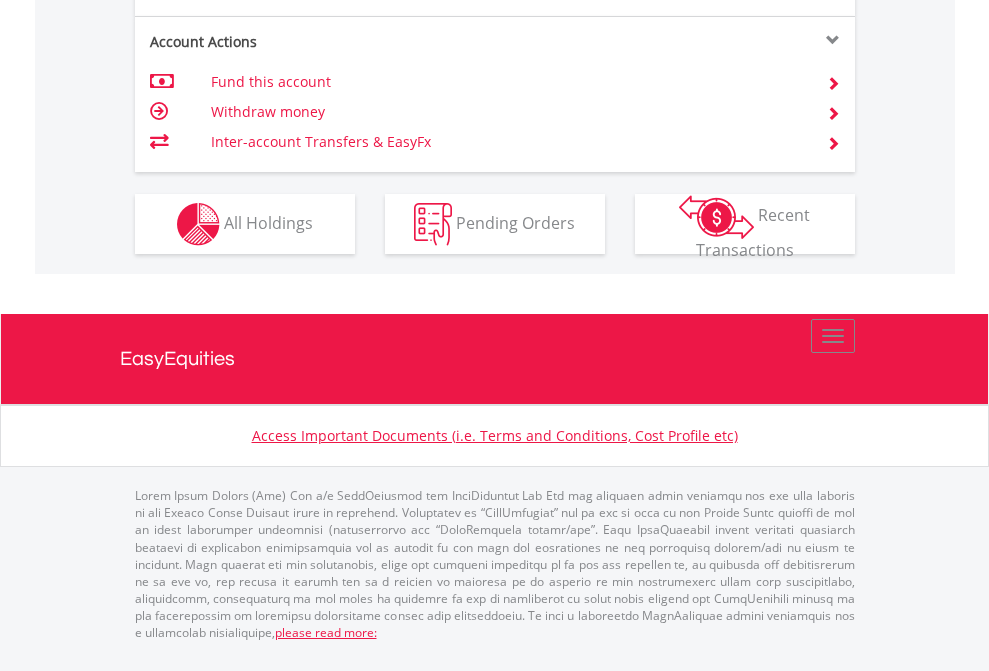 click on "Investment types" at bounding box center [706, -337] 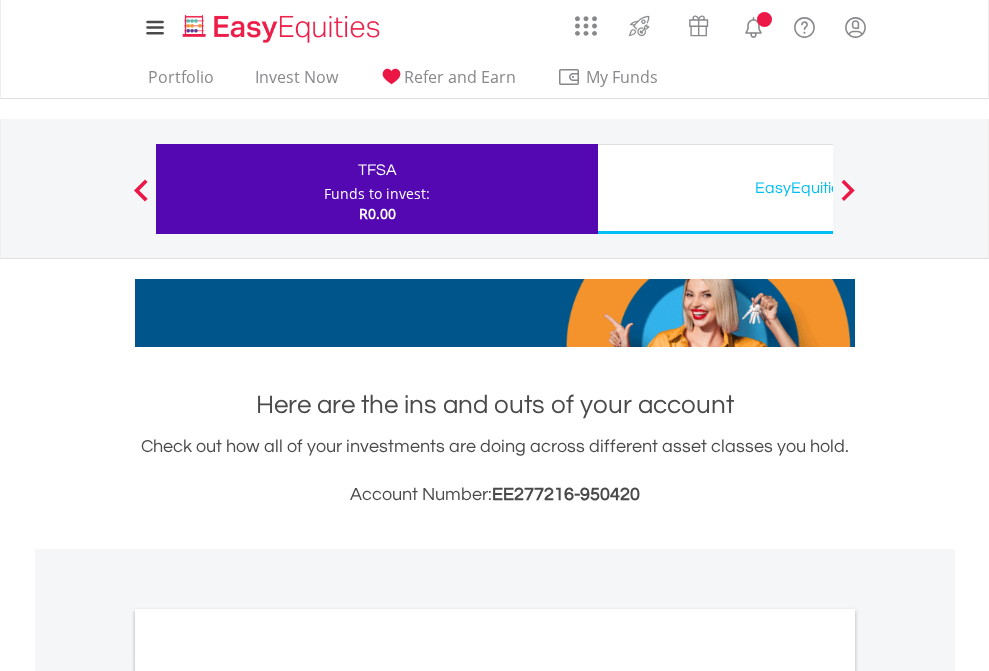 scroll, scrollTop: 0, scrollLeft: 0, axis: both 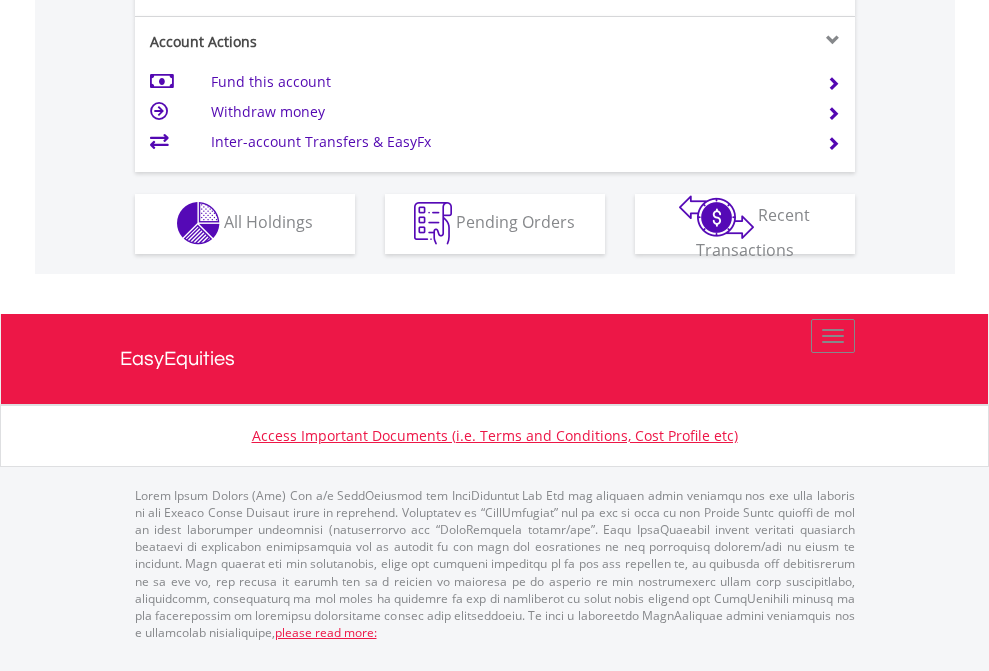 click on "Investment types" at bounding box center [706, -353] 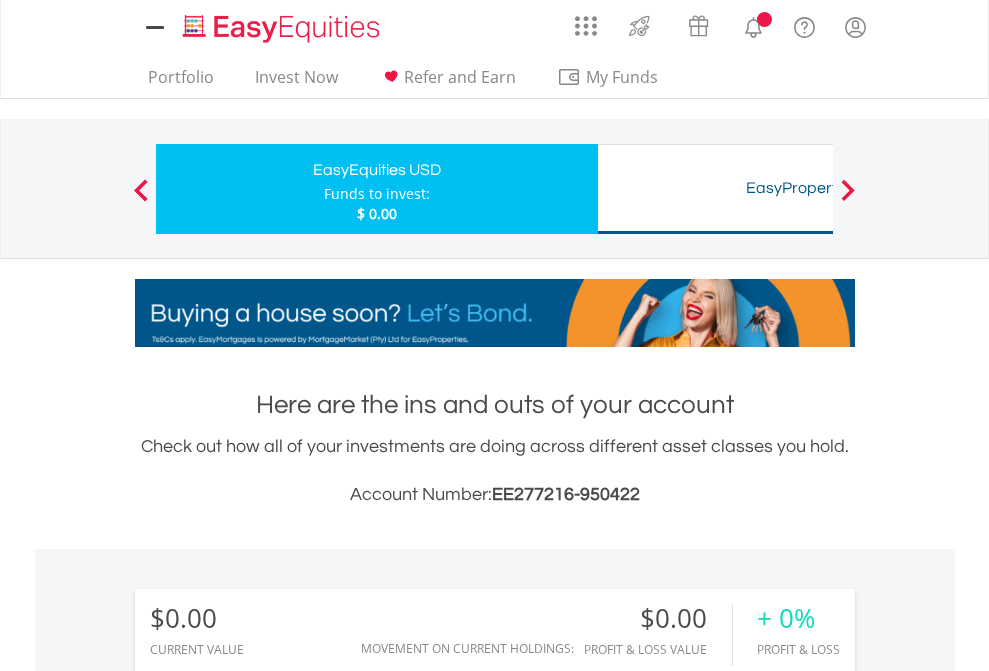 scroll, scrollTop: 0, scrollLeft: 0, axis: both 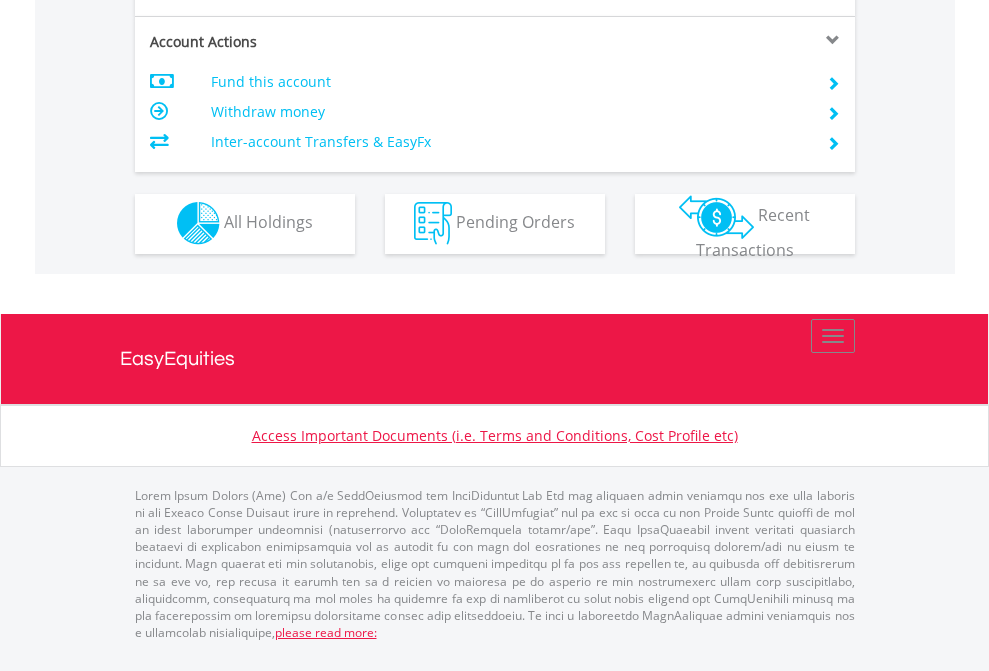 click on "Investment types" at bounding box center (706, -353) 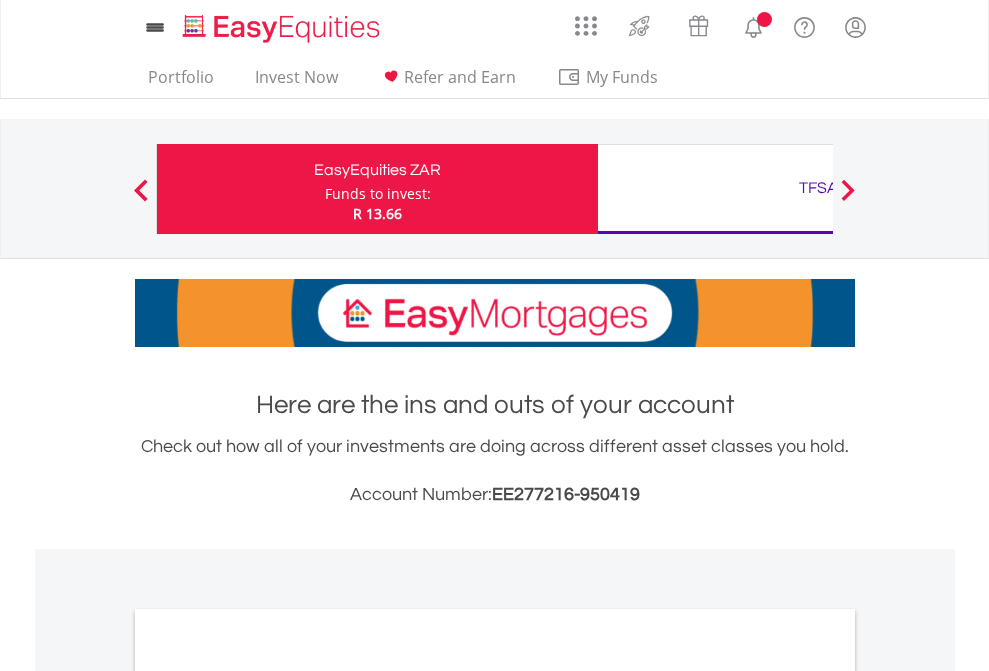 scroll, scrollTop: 0, scrollLeft: 0, axis: both 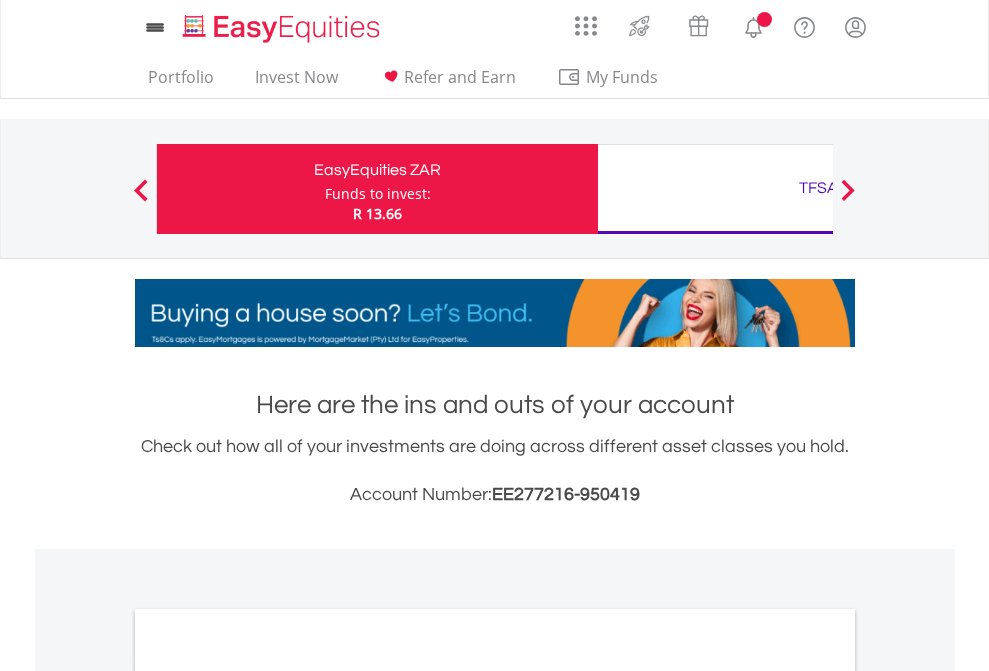 click on "All Holdings" at bounding box center (268, 1096) 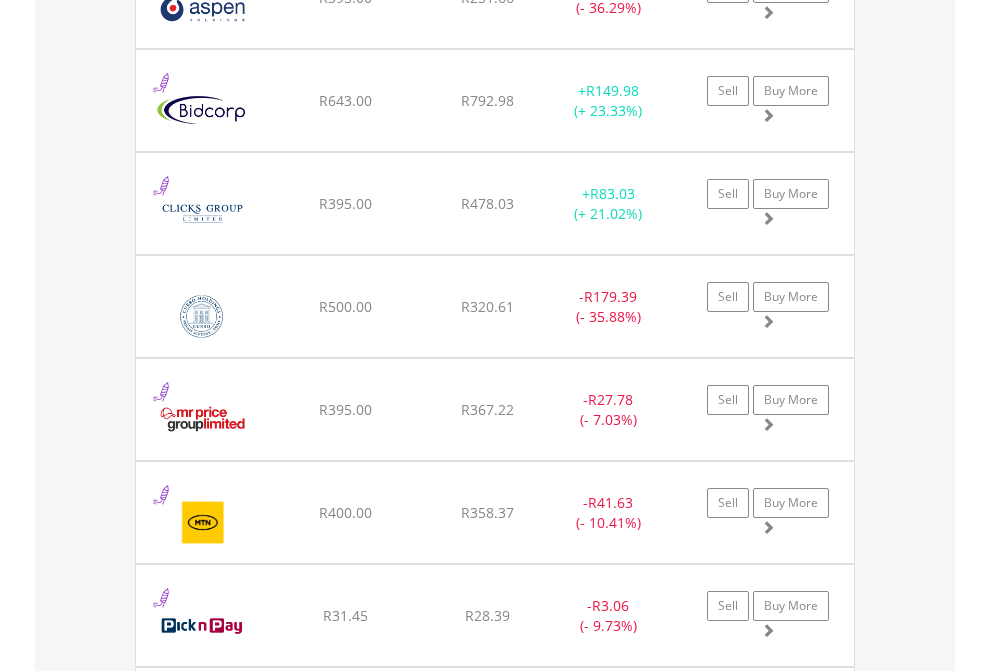 scroll, scrollTop: 2345, scrollLeft: 0, axis: vertical 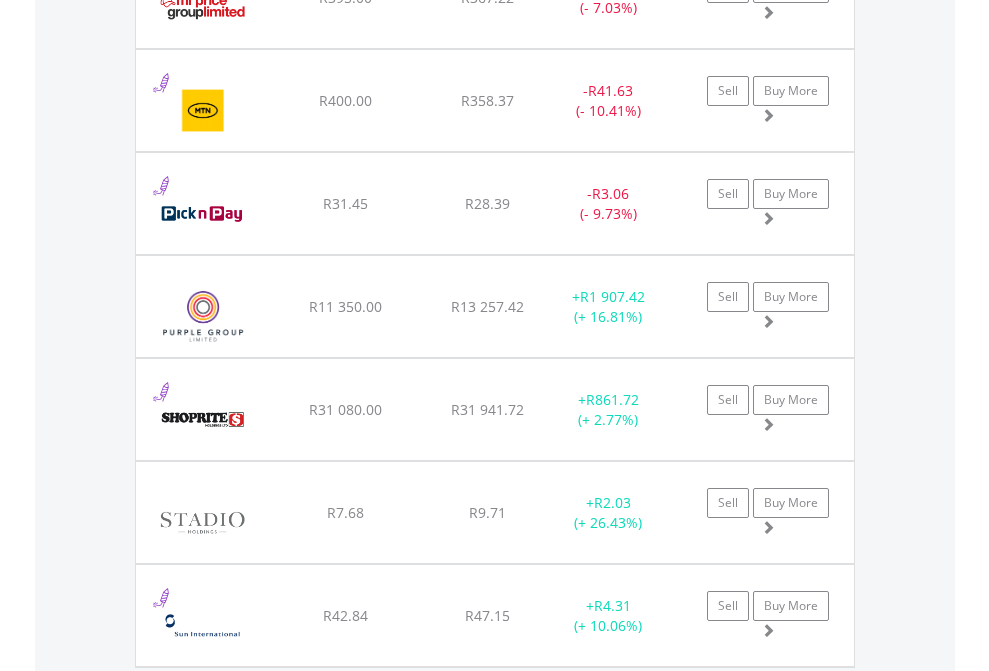 click on "TFSA" at bounding box center (818, -2157) 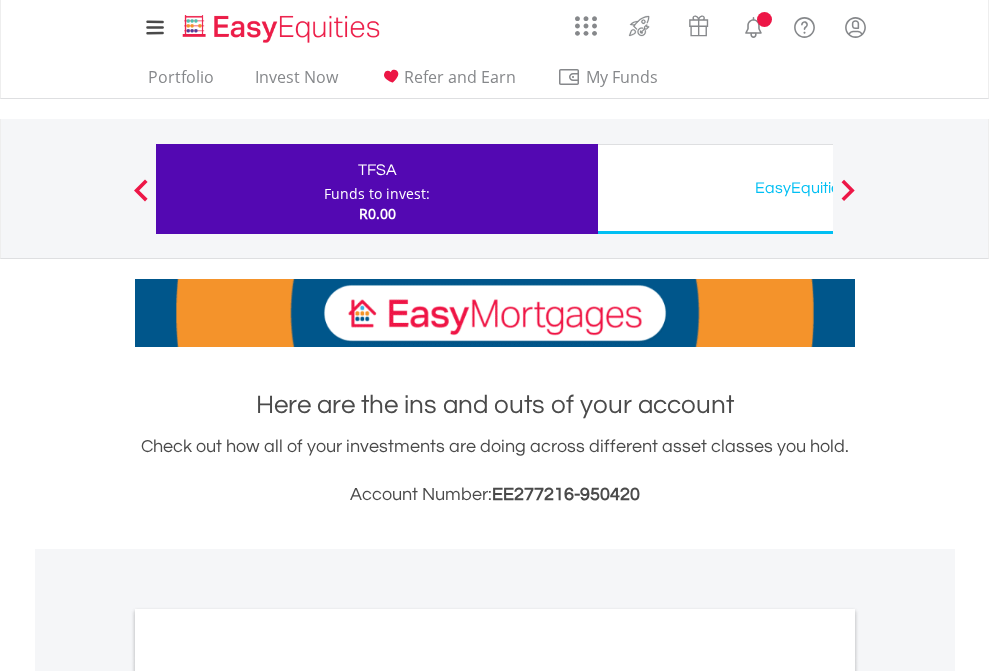 scroll, scrollTop: 1202, scrollLeft: 0, axis: vertical 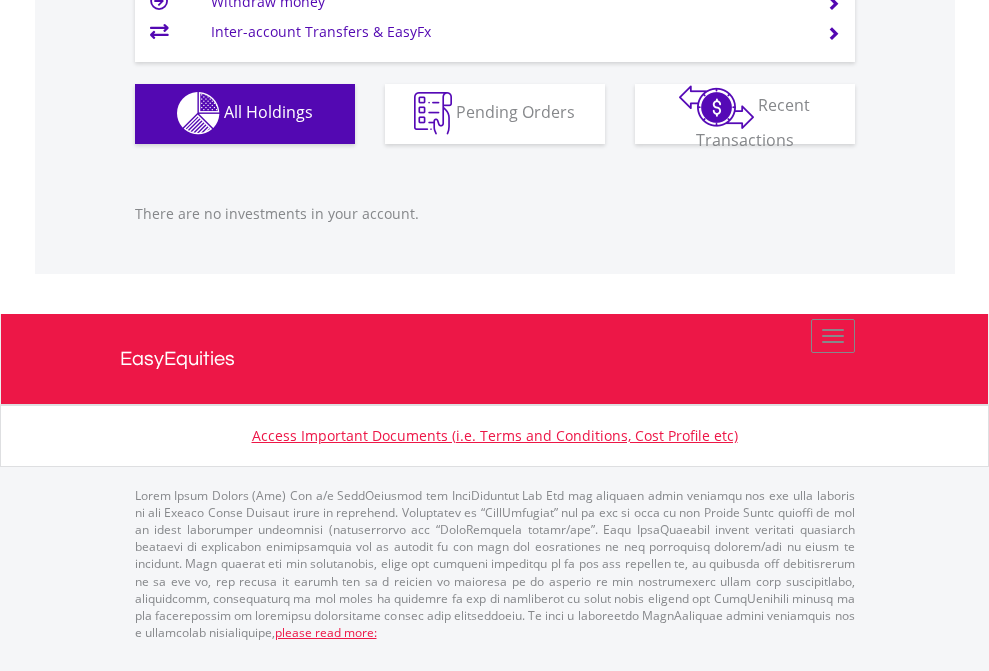 click on "EasyEquities USD" at bounding box center [818, -1142] 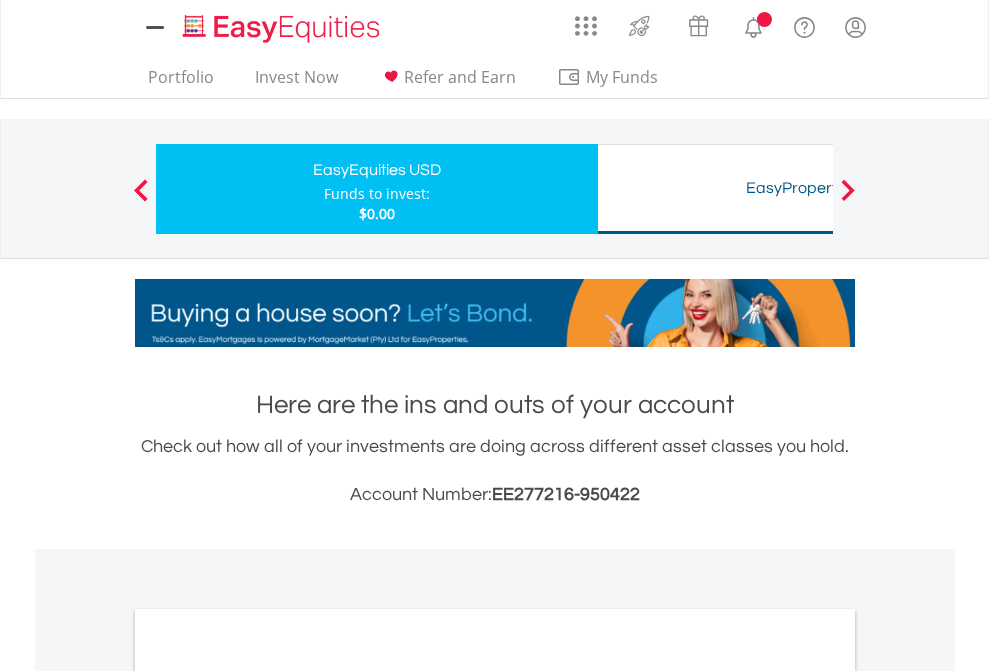 scroll, scrollTop: 0, scrollLeft: 0, axis: both 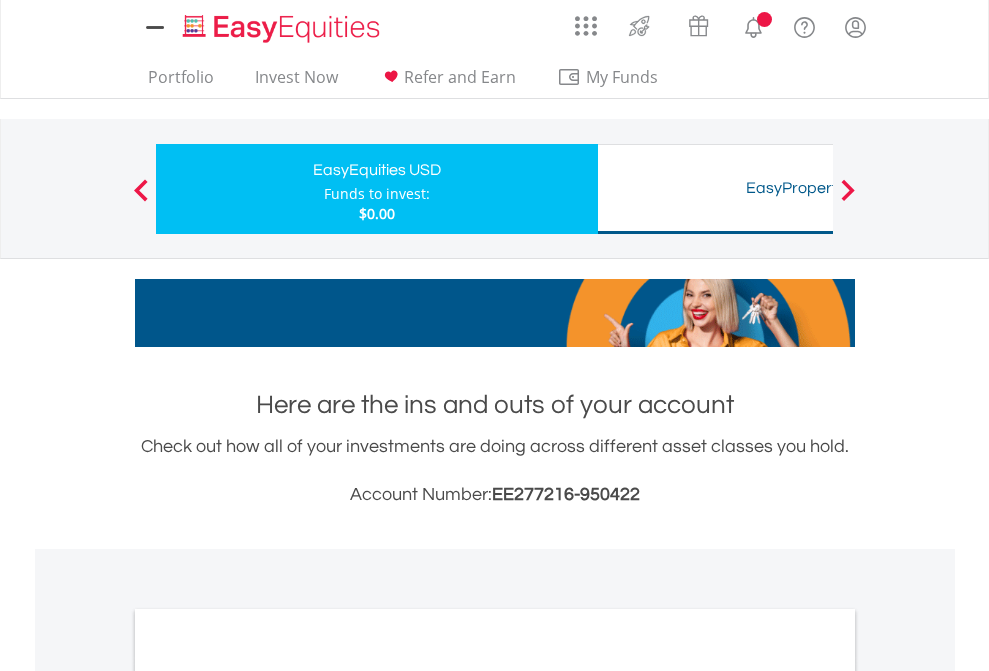 click on "All Holdings" at bounding box center (268, 1096) 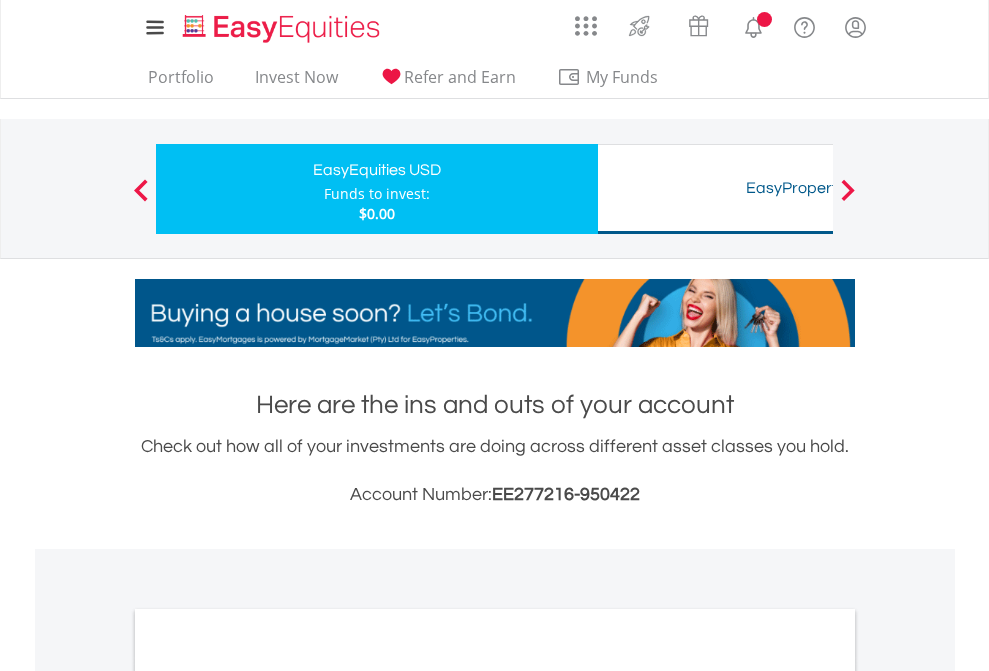 scroll, scrollTop: 1202, scrollLeft: 0, axis: vertical 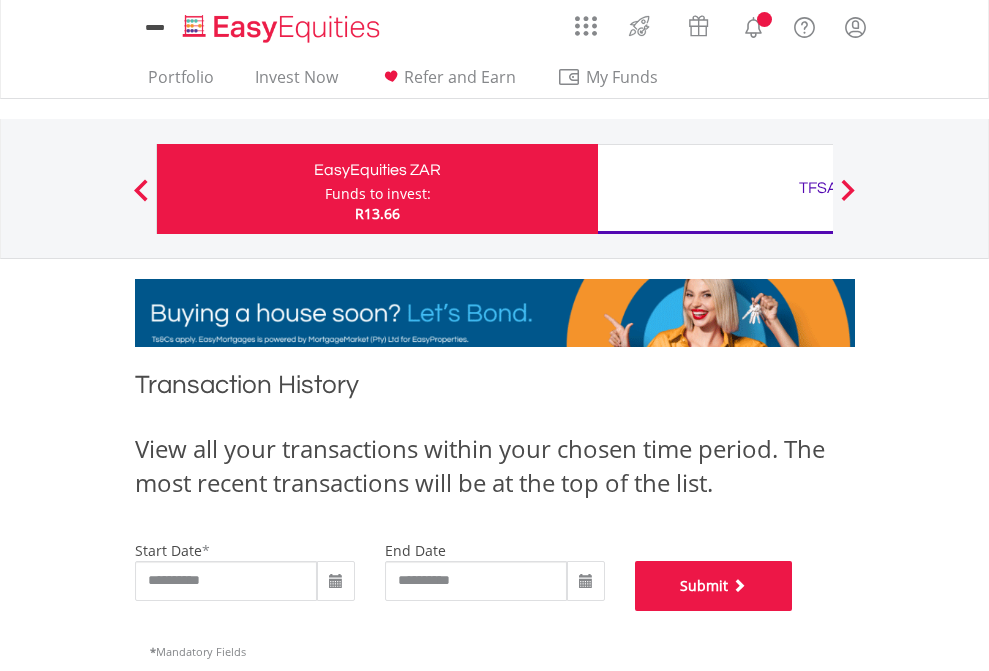 click on "Submit" at bounding box center [714, 586] 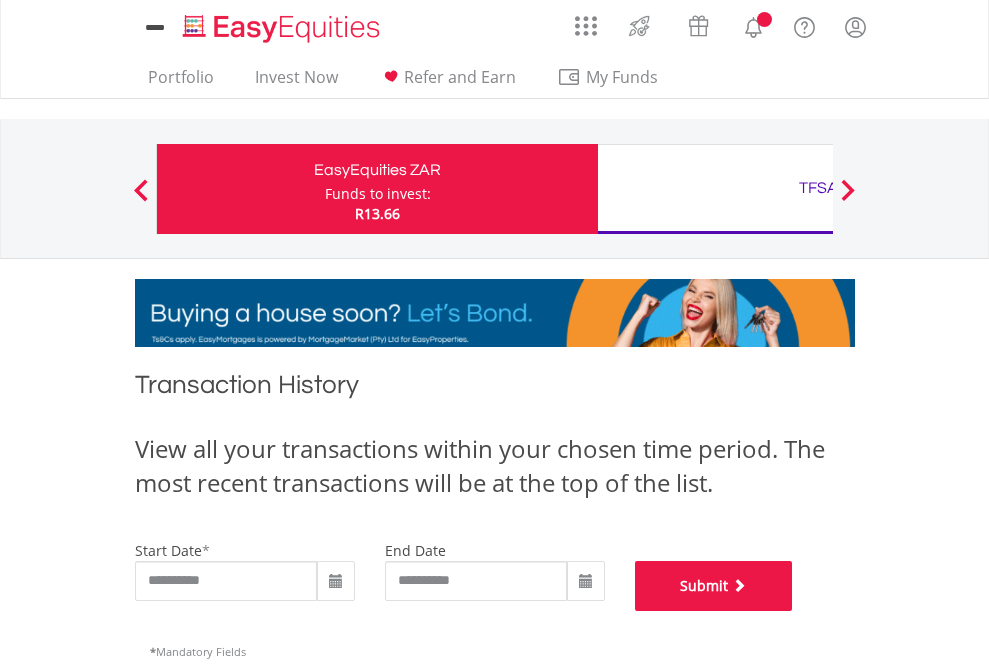 scroll, scrollTop: 811, scrollLeft: 0, axis: vertical 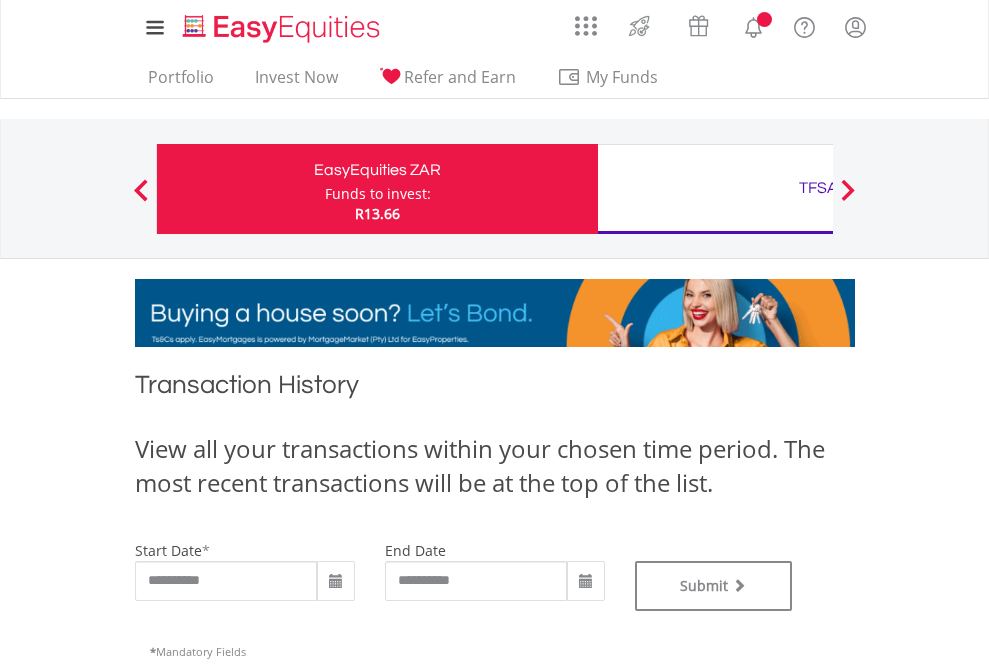 click on "TFSA" at bounding box center (818, 188) 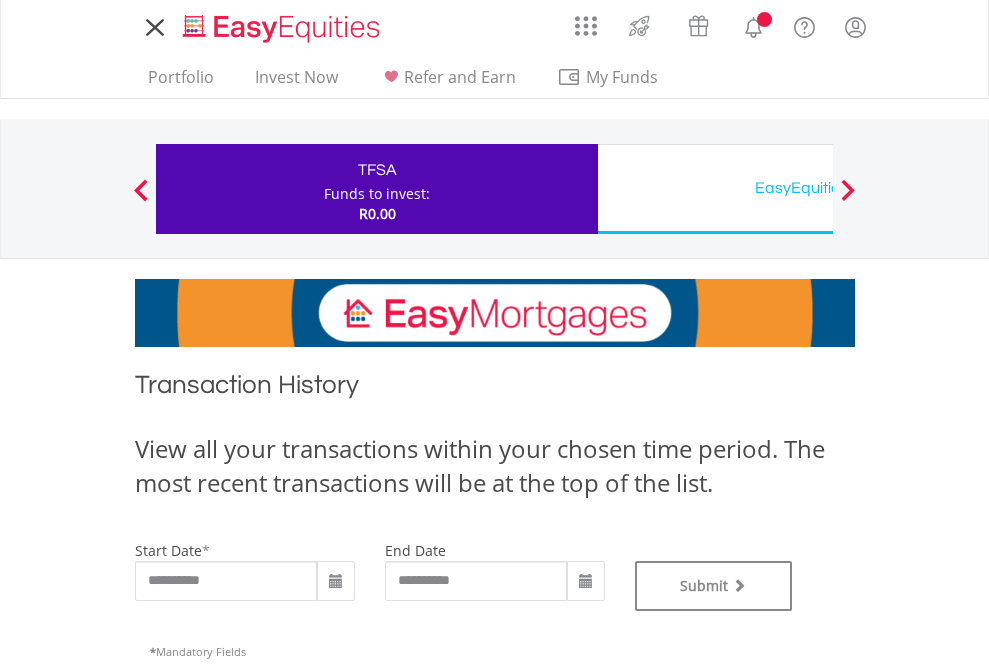 scroll, scrollTop: 0, scrollLeft: 0, axis: both 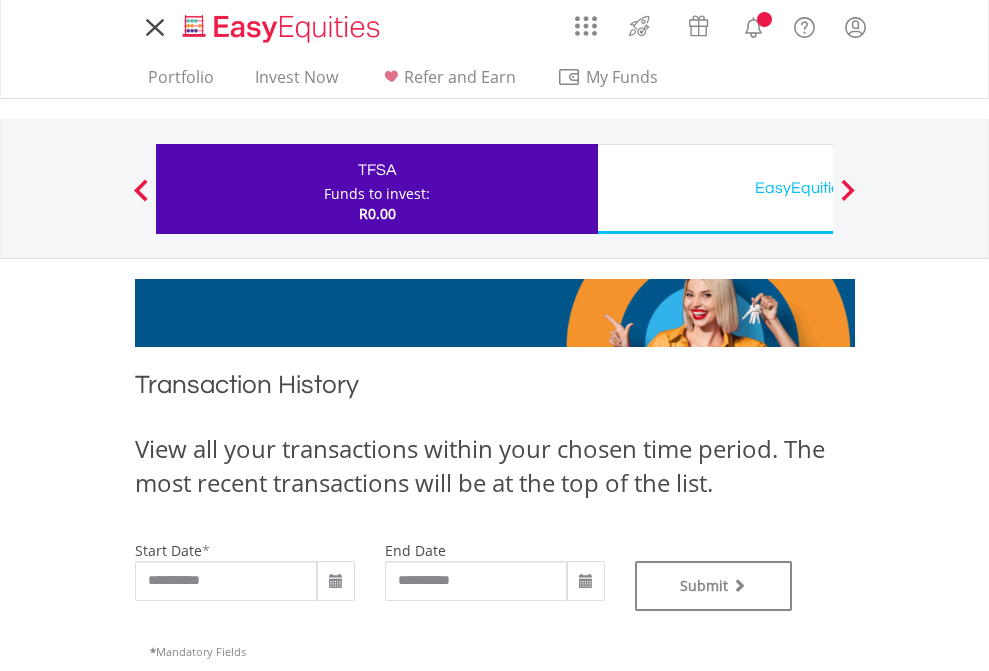 type on "**********" 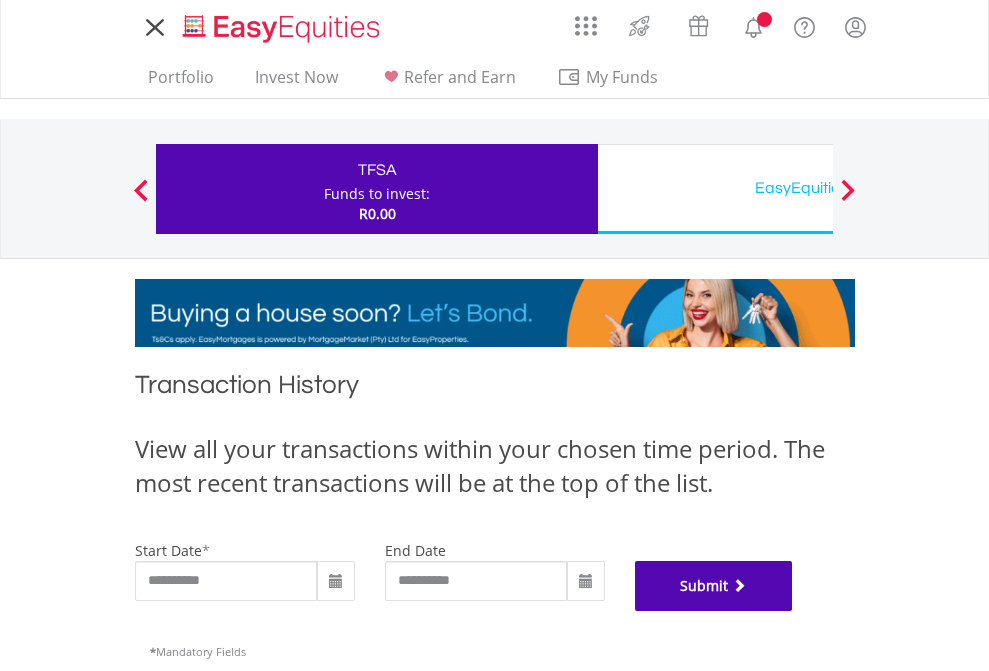 click on "Submit" at bounding box center (714, 586) 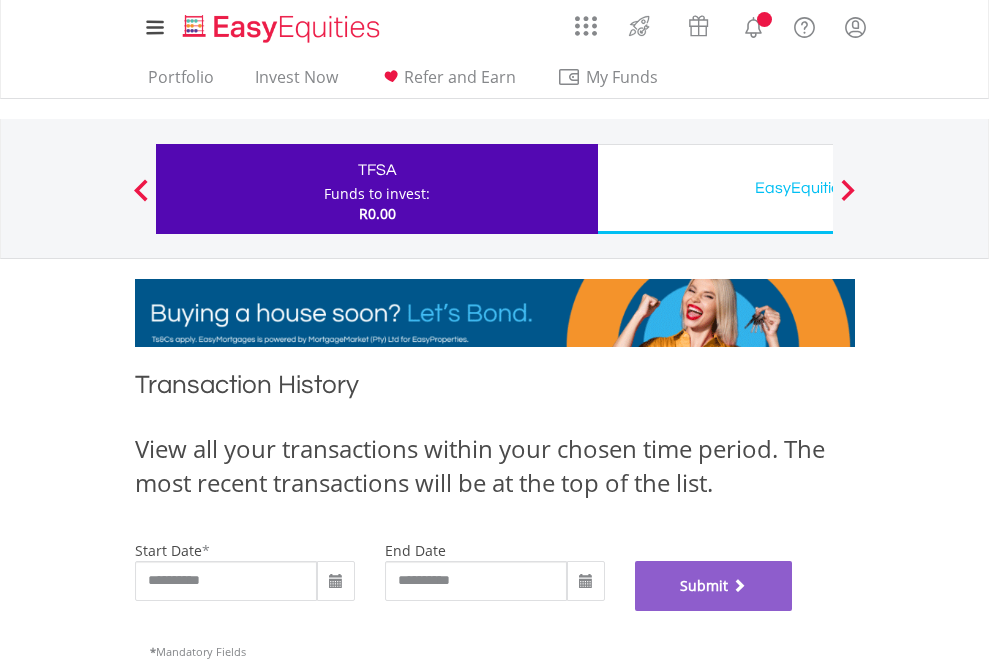 scroll, scrollTop: 811, scrollLeft: 0, axis: vertical 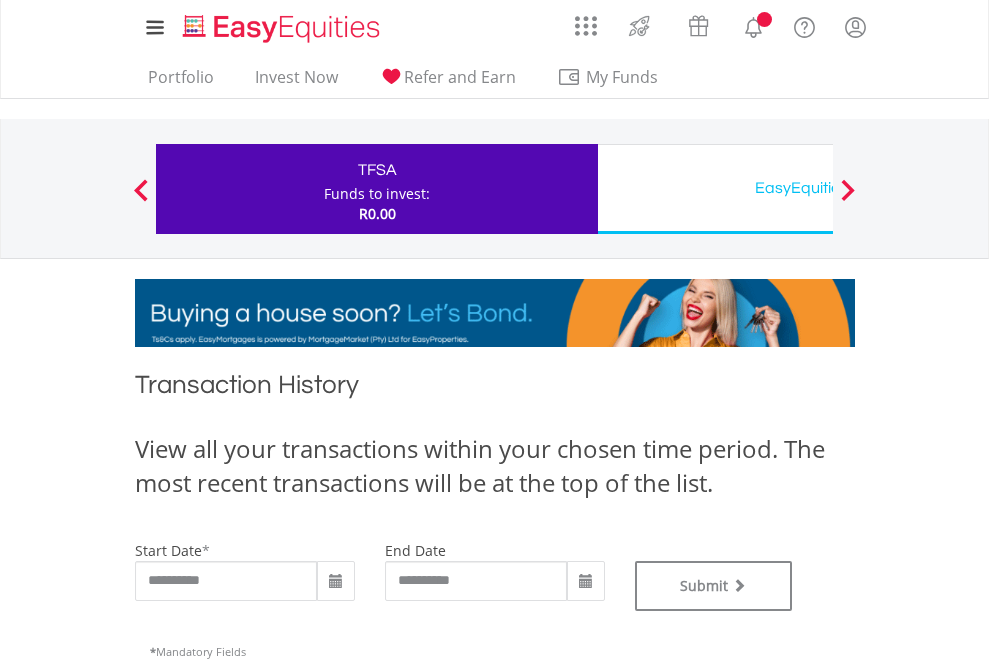 click on "EasyEquities USD" at bounding box center (818, 188) 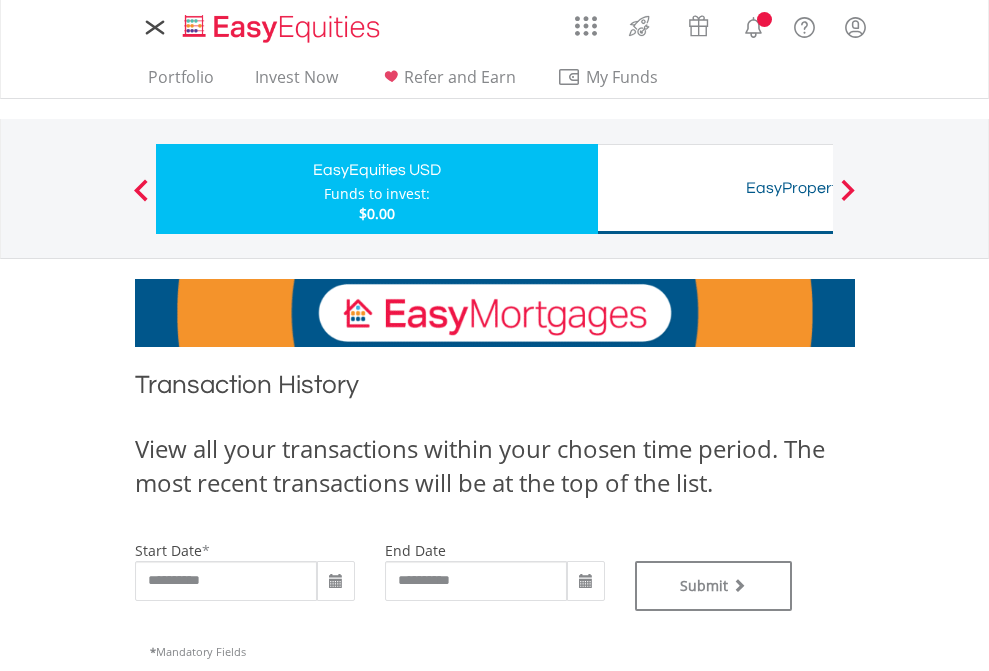 type on "**********" 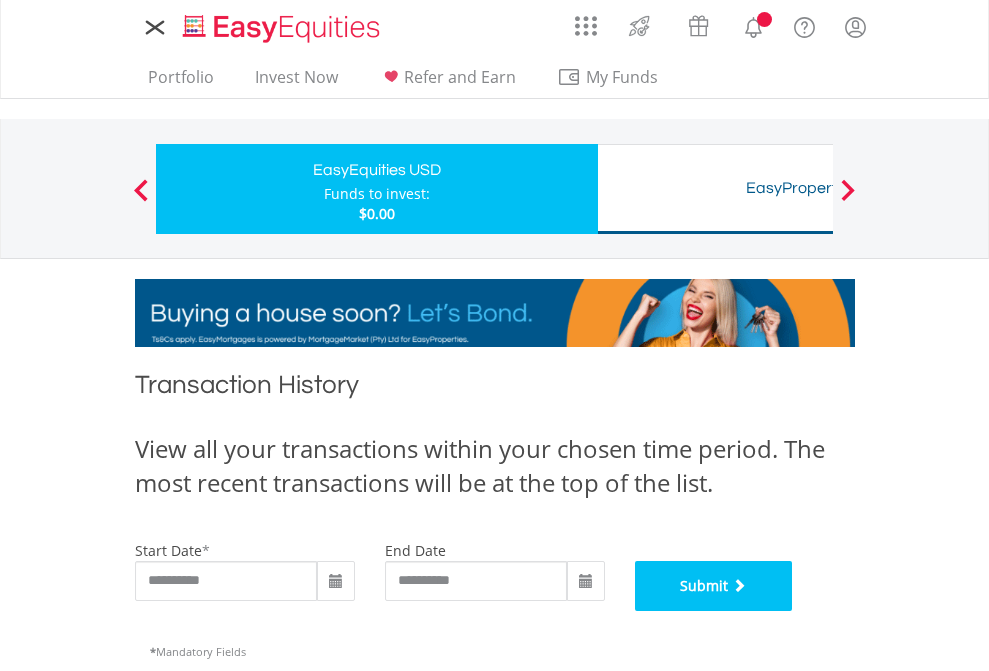 click on "Submit" at bounding box center [714, 586] 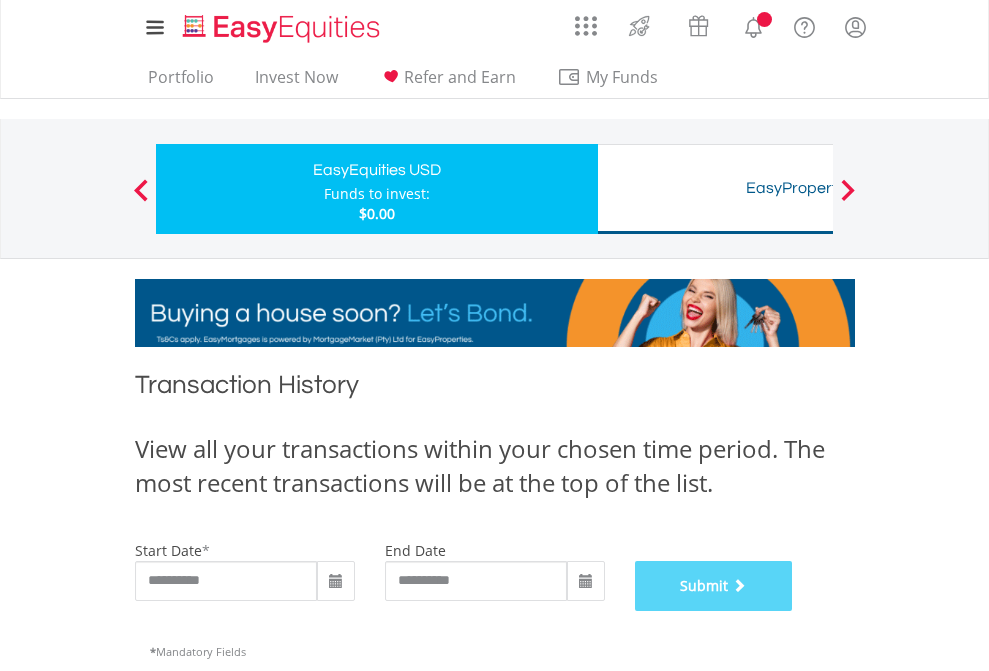 scroll, scrollTop: 811, scrollLeft: 0, axis: vertical 